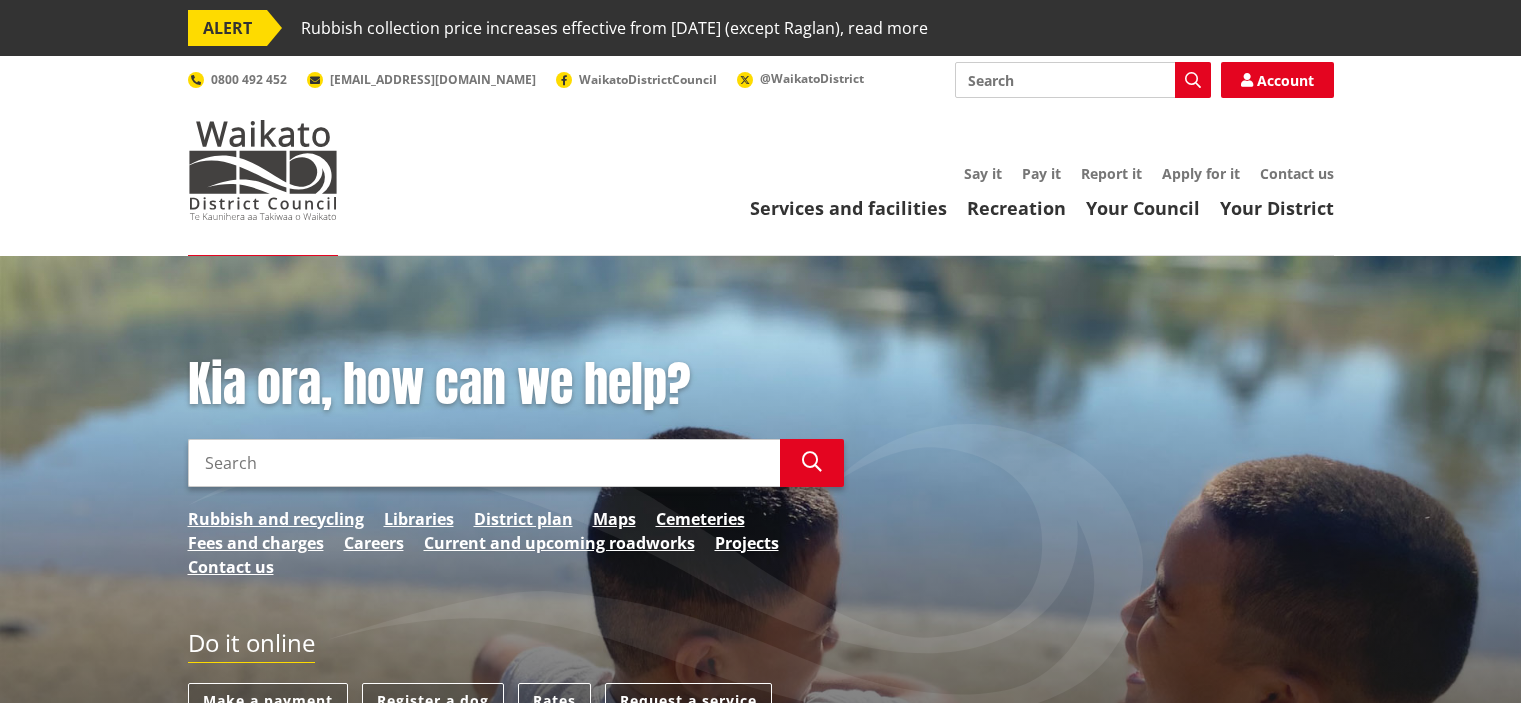 scroll, scrollTop: 0, scrollLeft: 0, axis: both 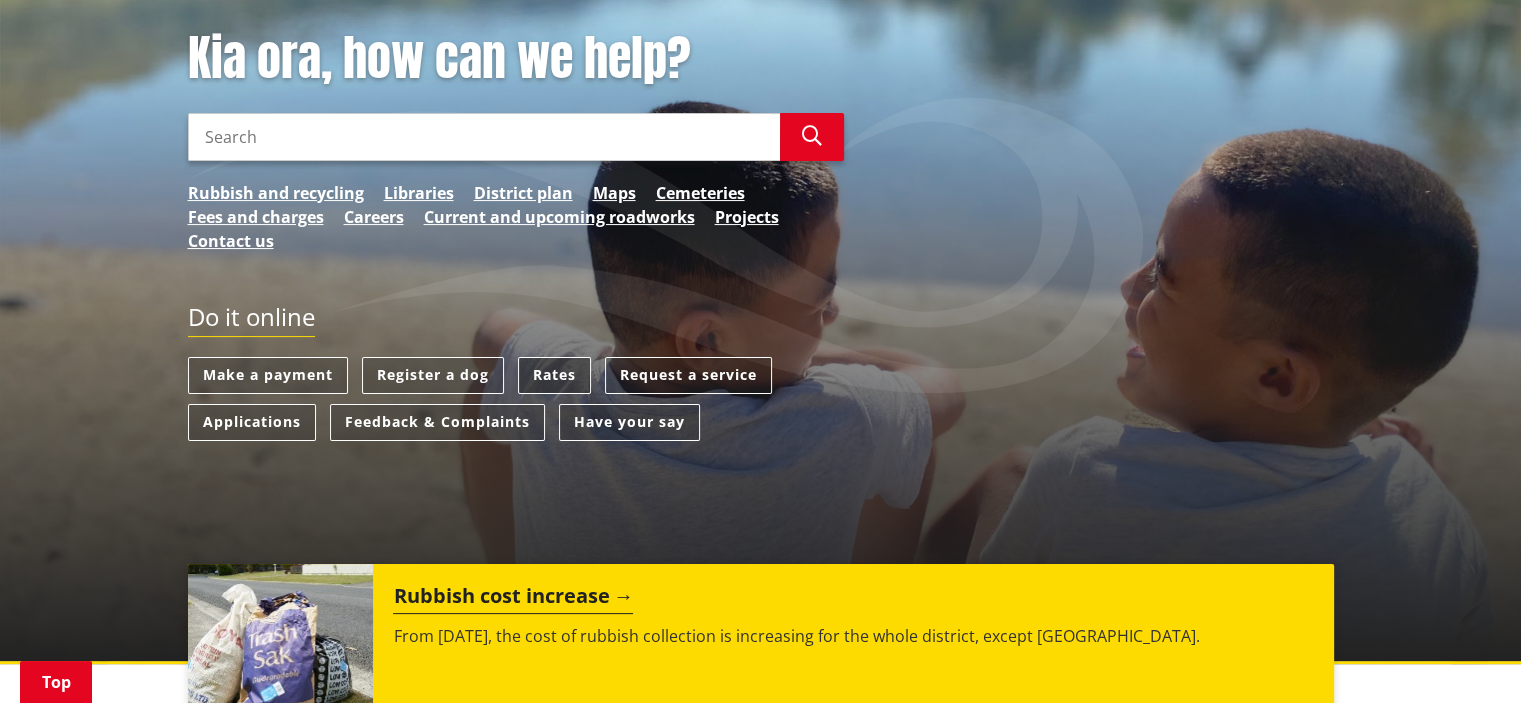 click on "Rates" at bounding box center (554, 375) 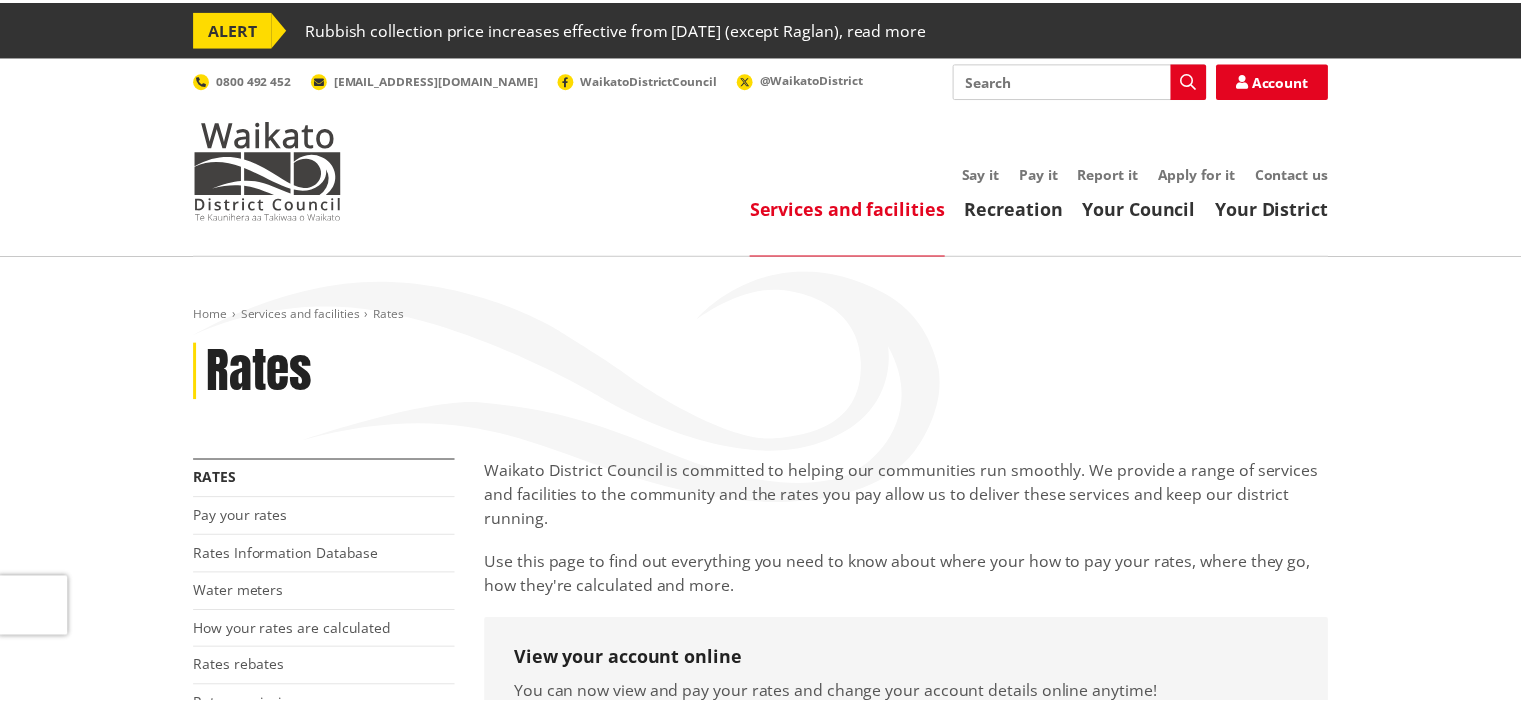 scroll, scrollTop: 0, scrollLeft: 0, axis: both 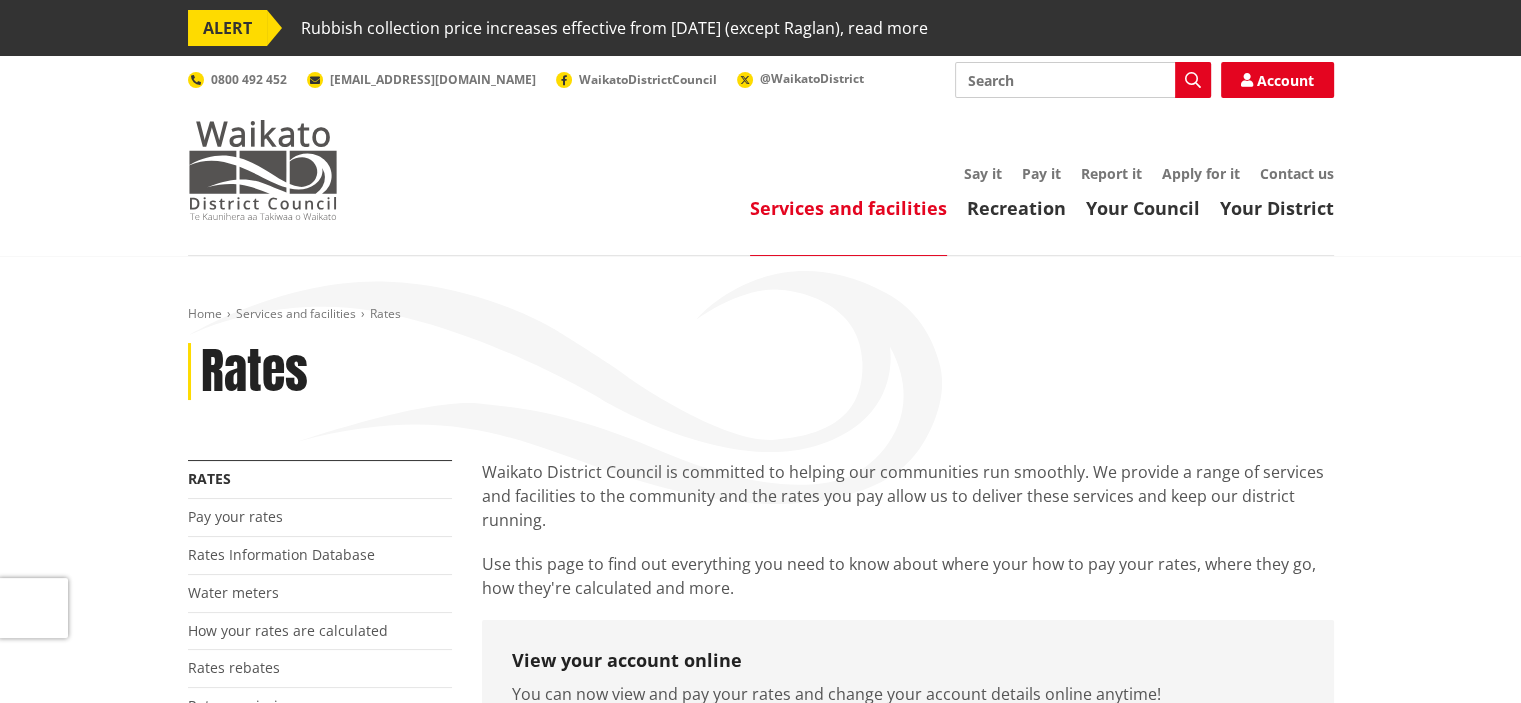 click at bounding box center (263, 170) 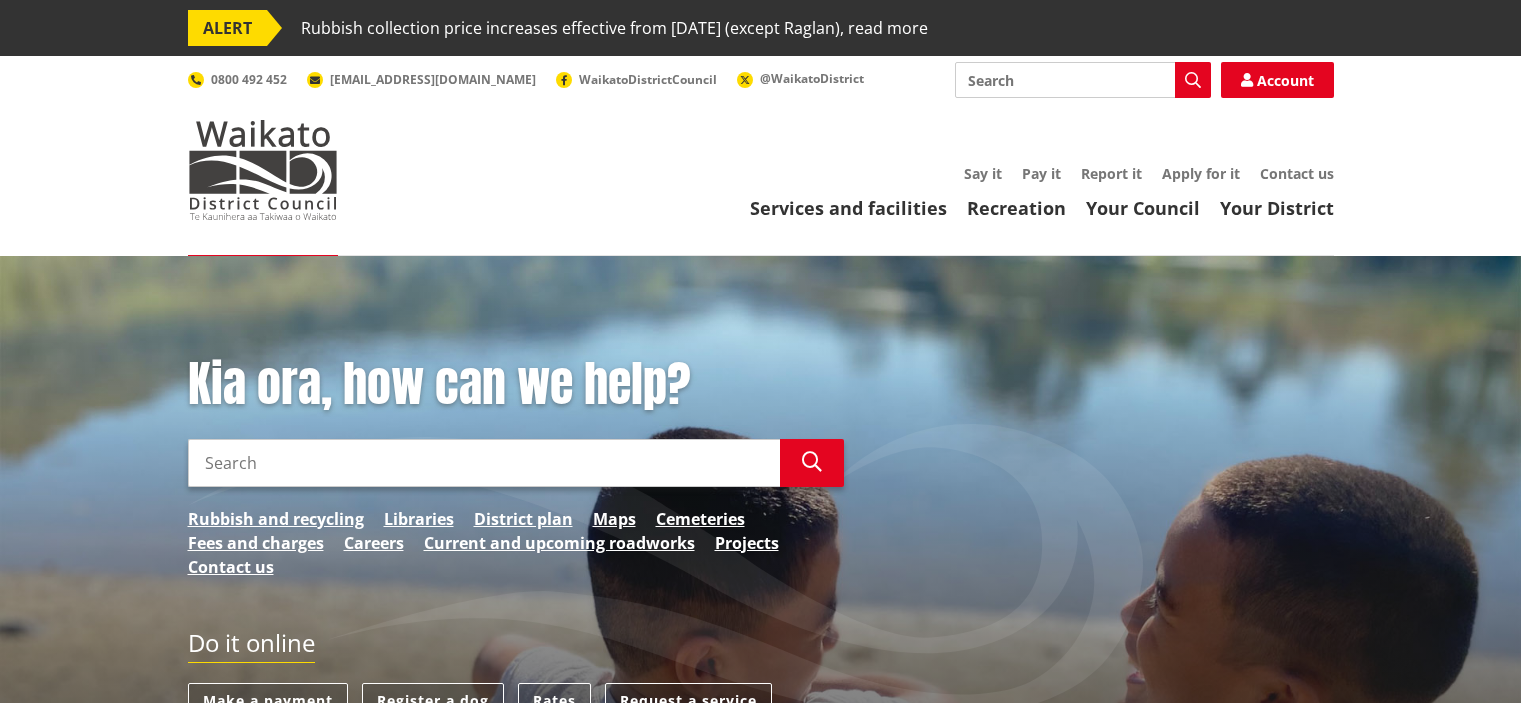 scroll, scrollTop: 0, scrollLeft: 0, axis: both 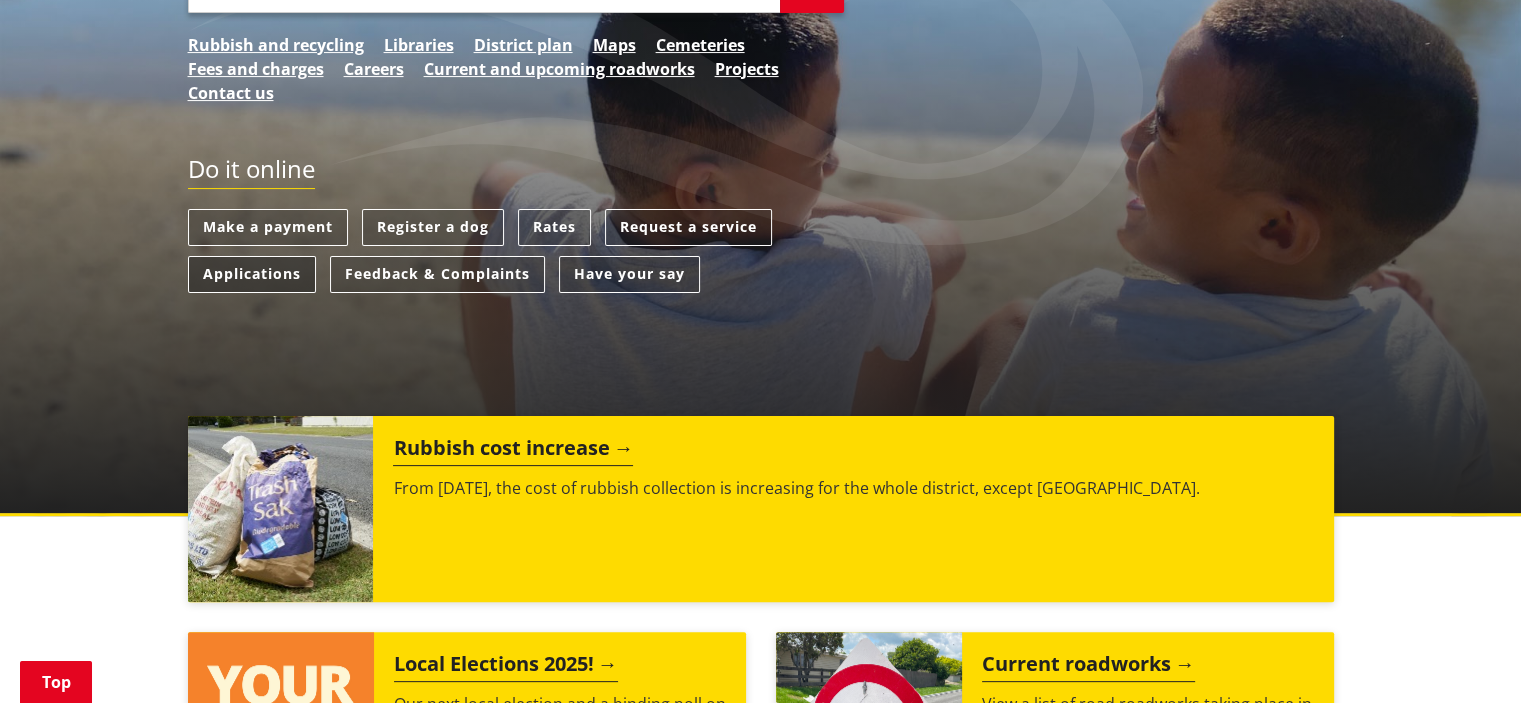click on "Applications" at bounding box center [252, 274] 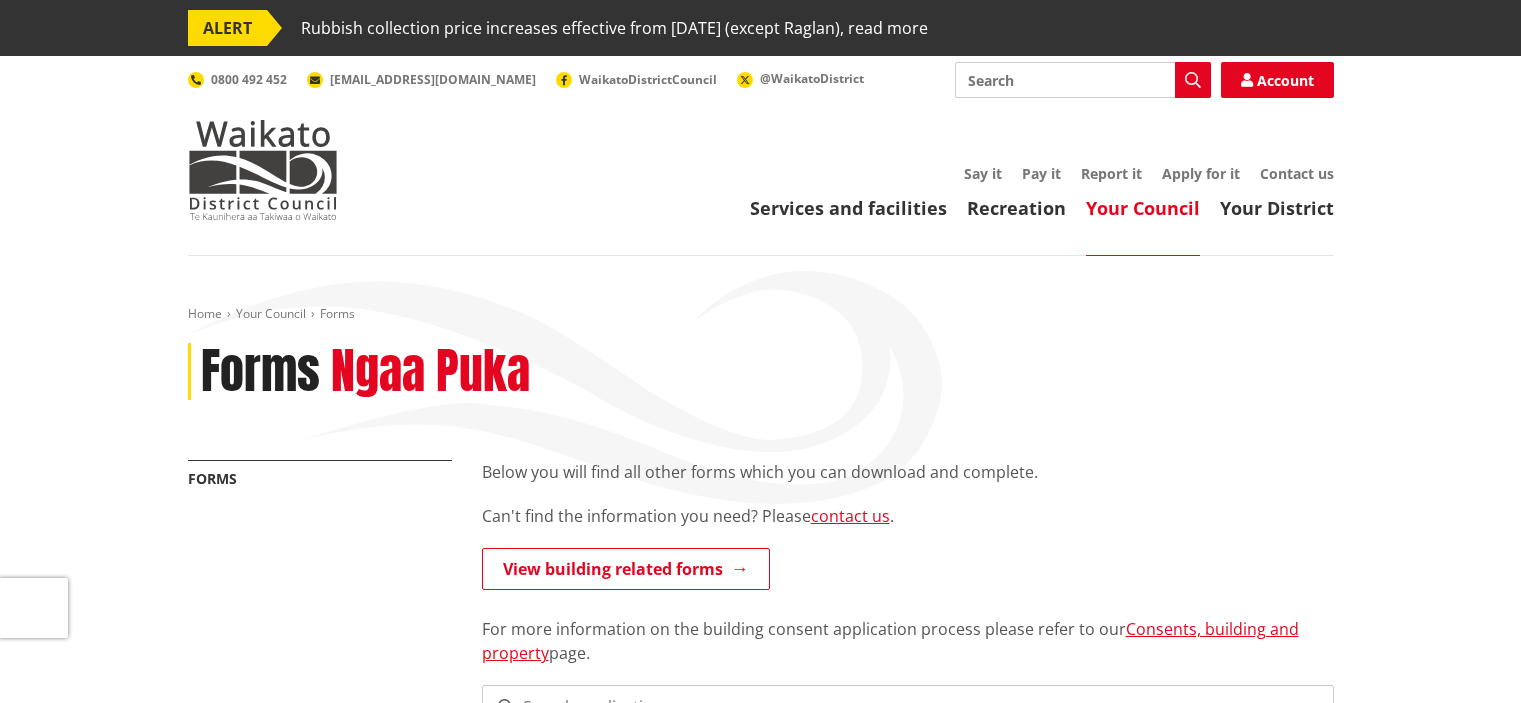 scroll, scrollTop: 0, scrollLeft: 0, axis: both 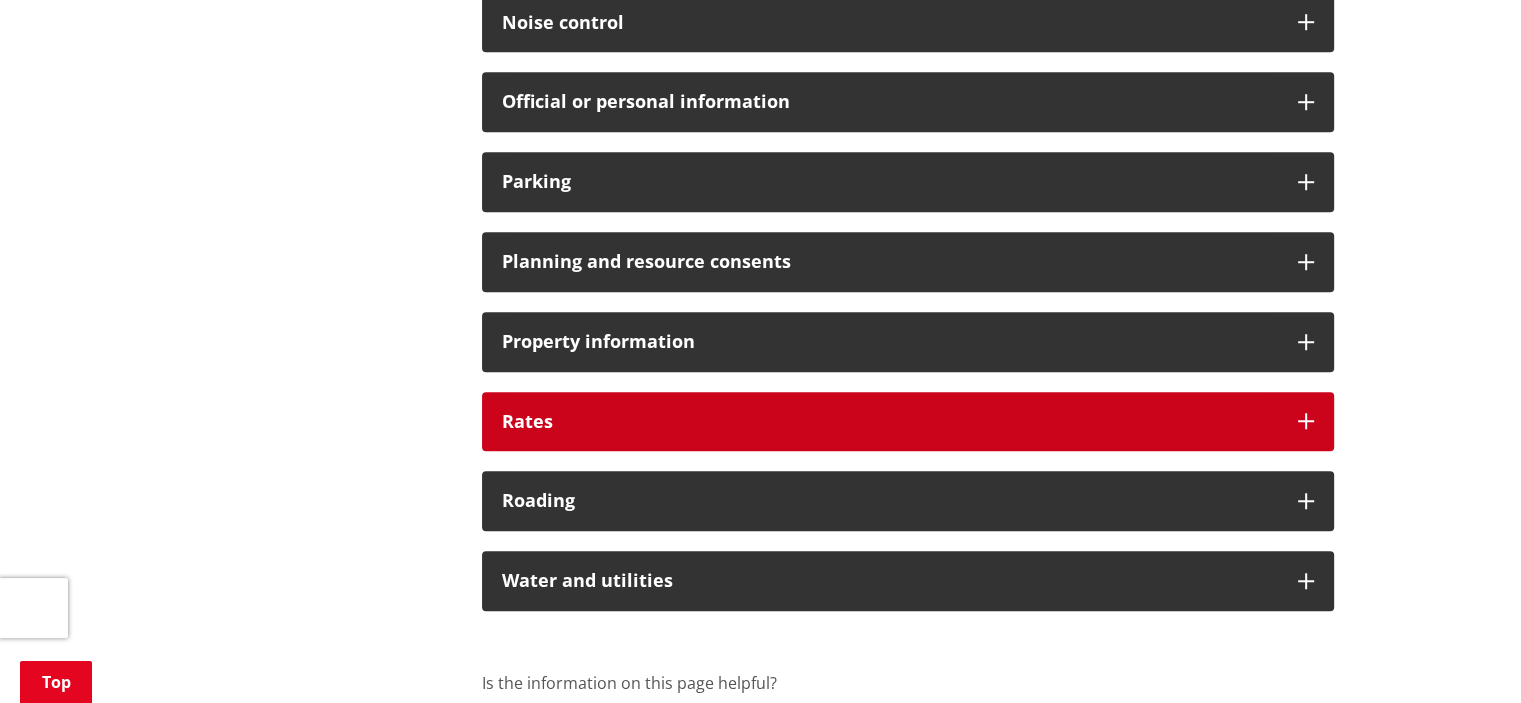 click on "Rates" at bounding box center (908, 422) 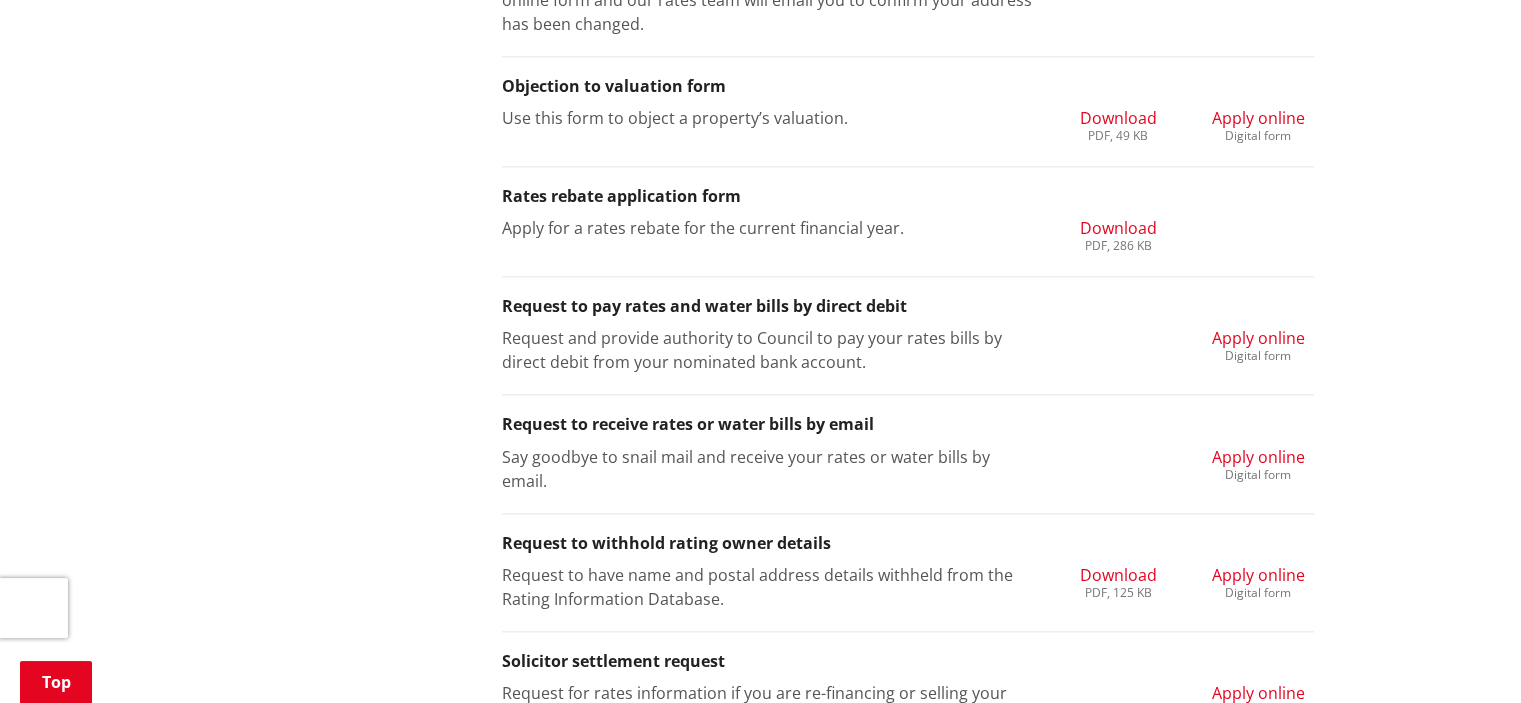 scroll, scrollTop: 2307, scrollLeft: 0, axis: vertical 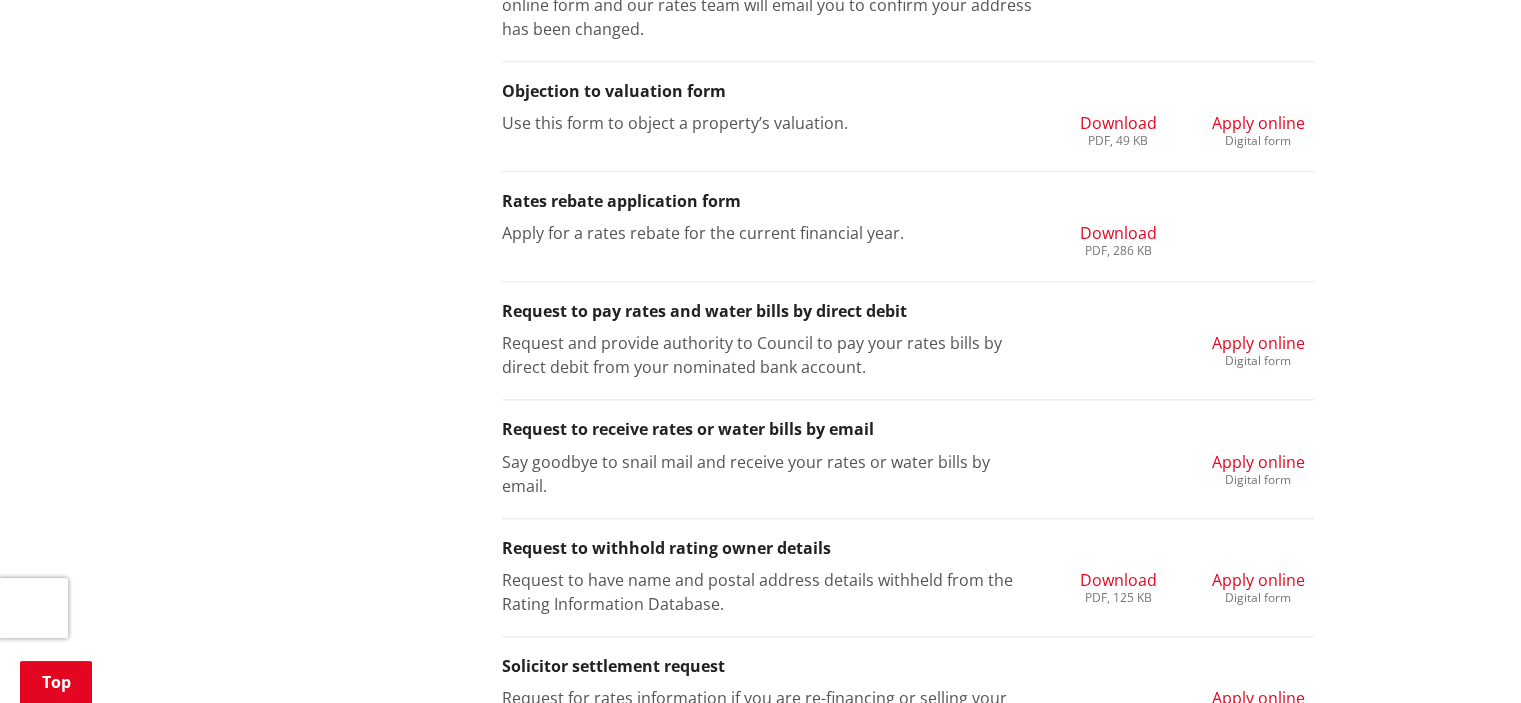 click on "Apply online" at bounding box center [1258, 343] 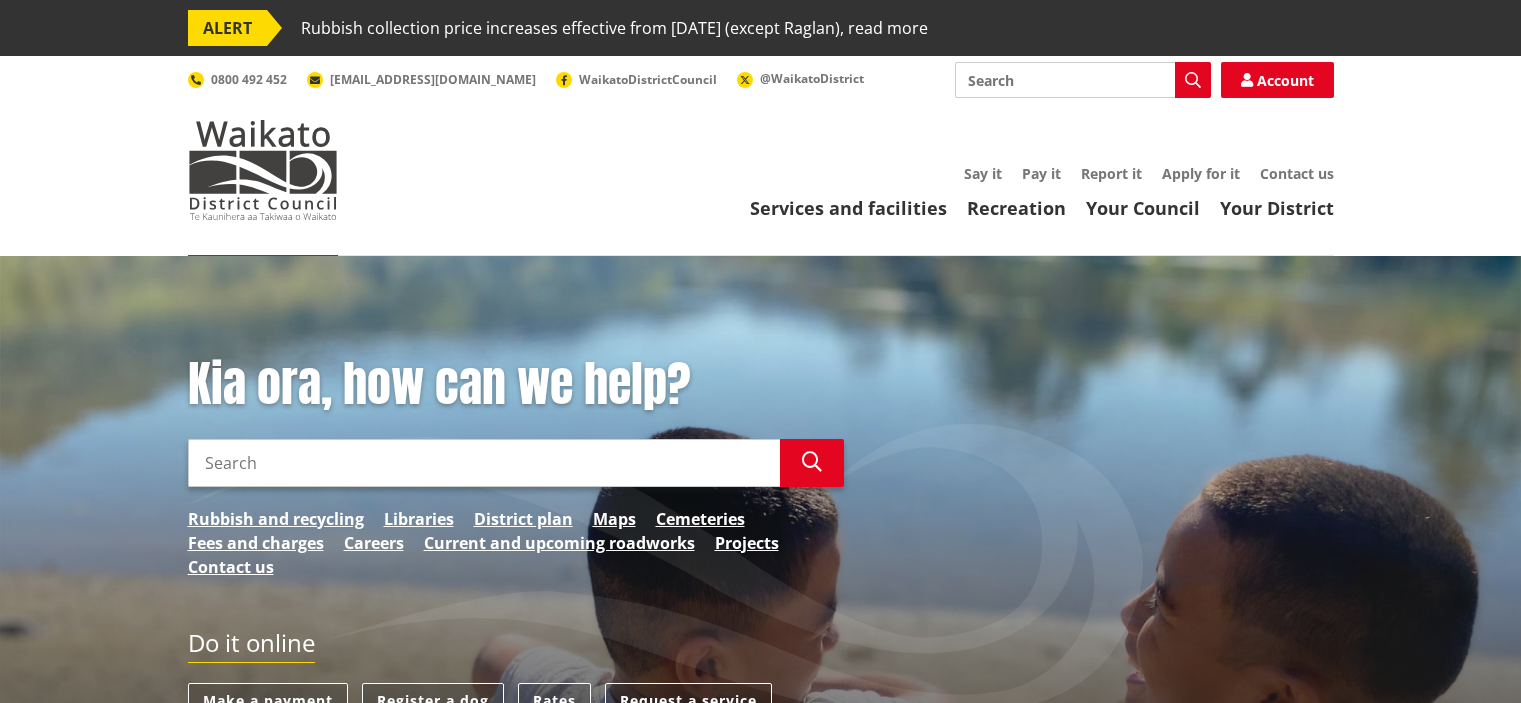 scroll, scrollTop: 0, scrollLeft: 0, axis: both 